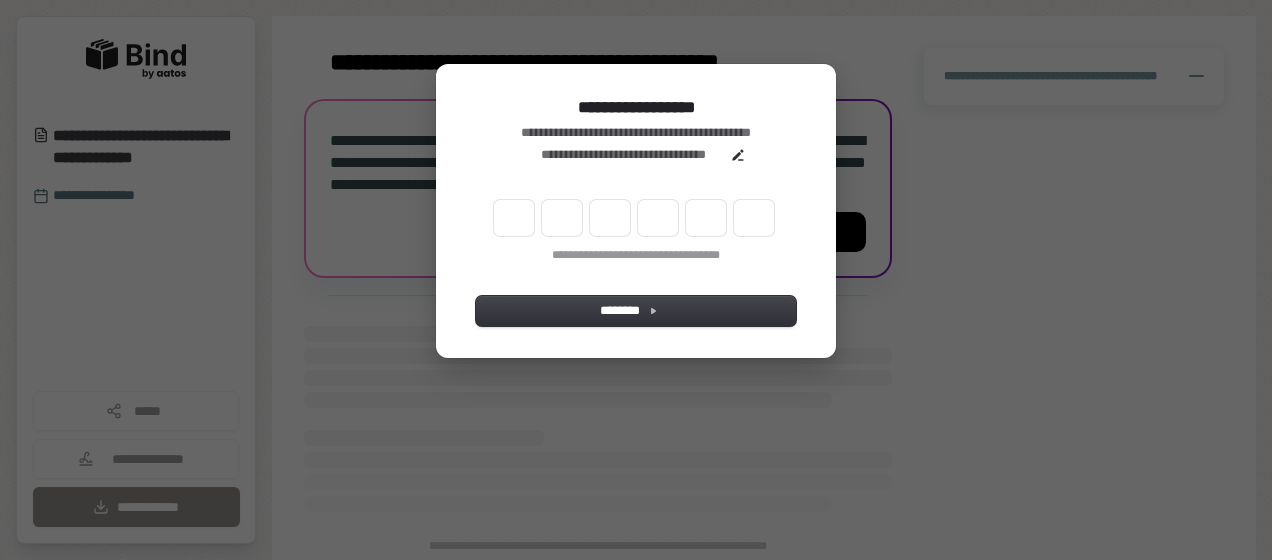 scroll, scrollTop: 0, scrollLeft: 0, axis: both 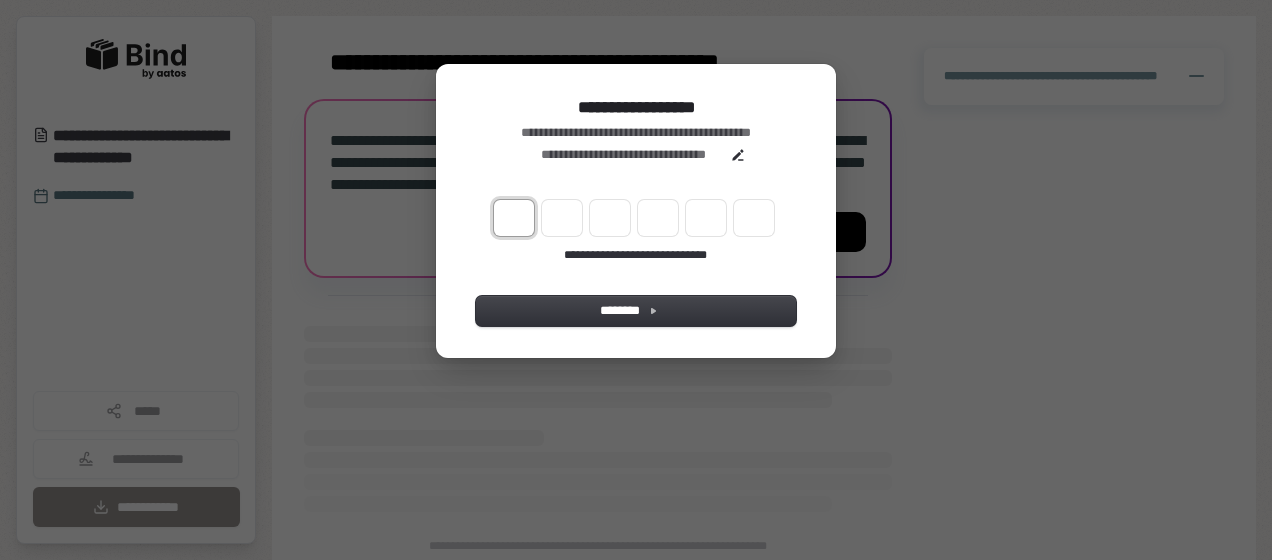 type on "*" 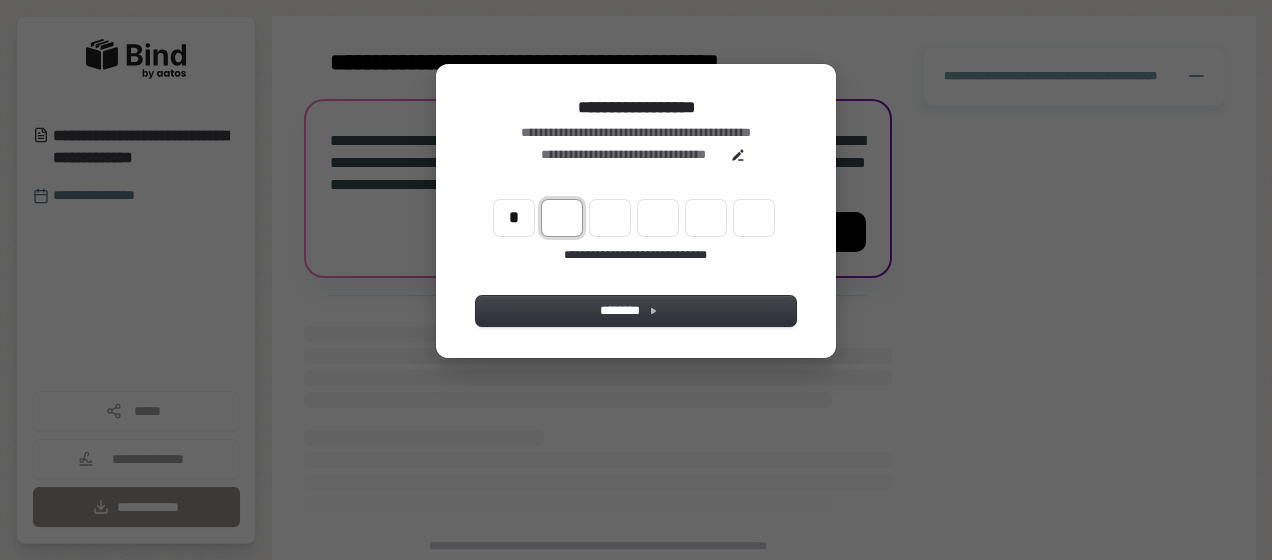 type on "*" 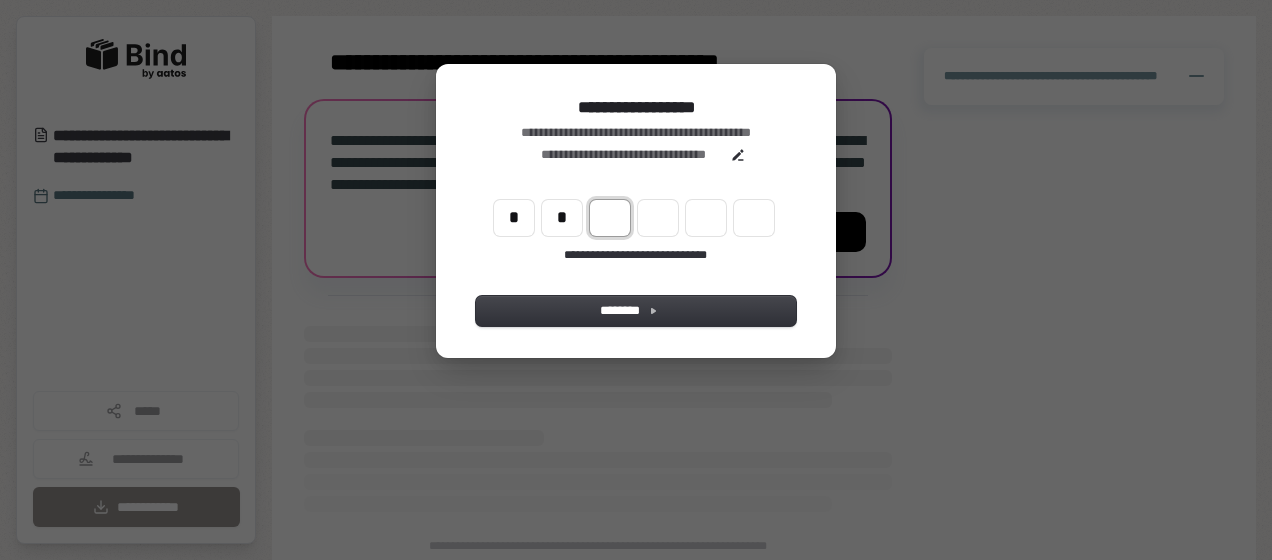 type on "**" 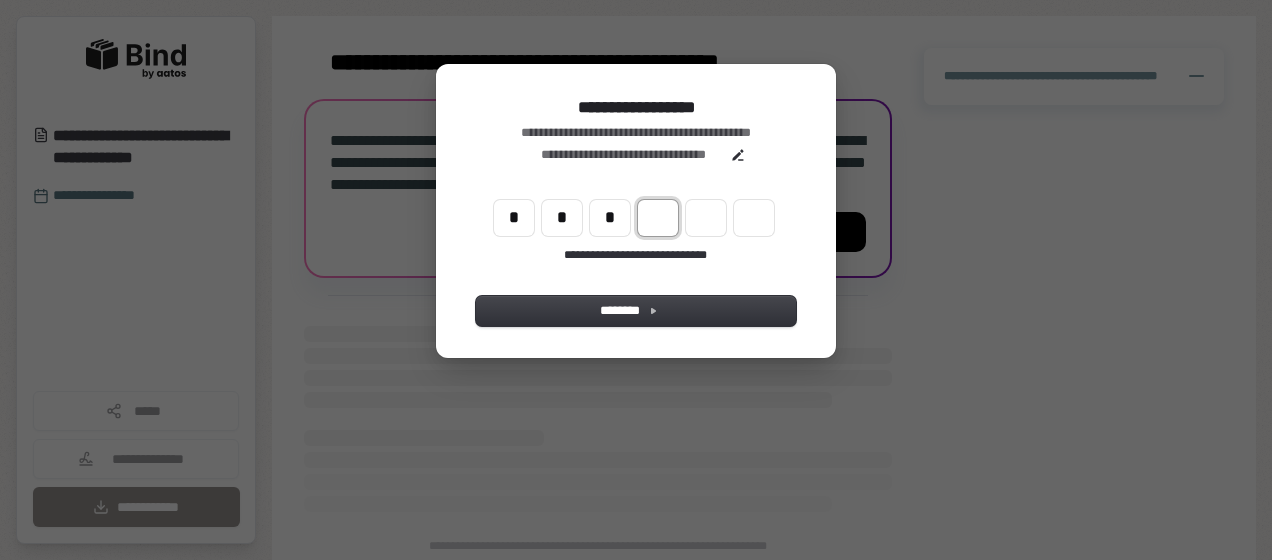 type on "***" 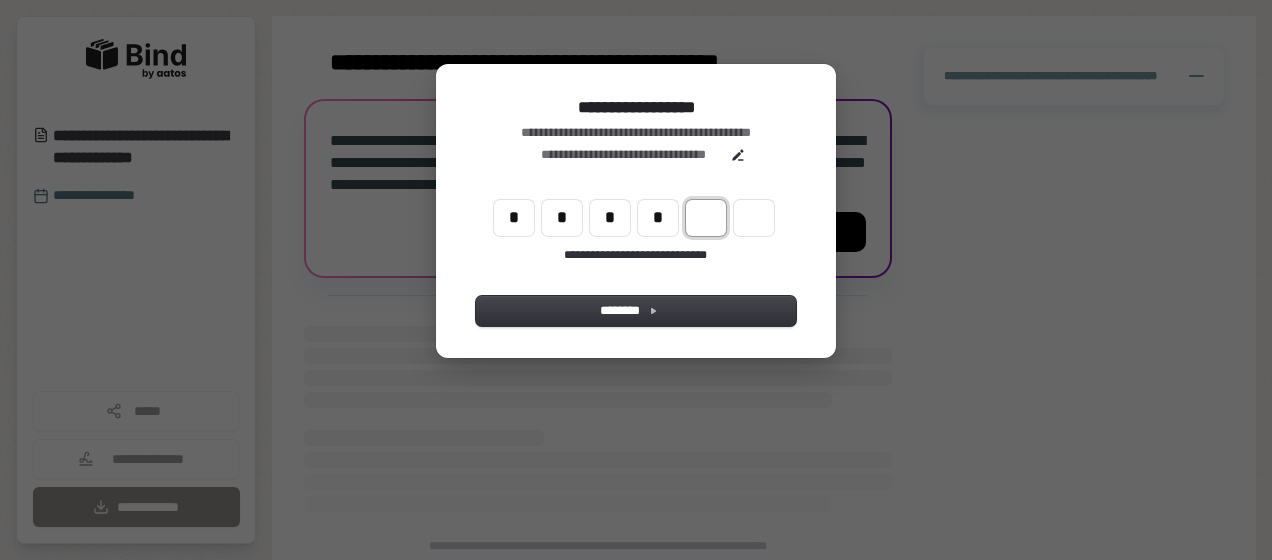 type on "****" 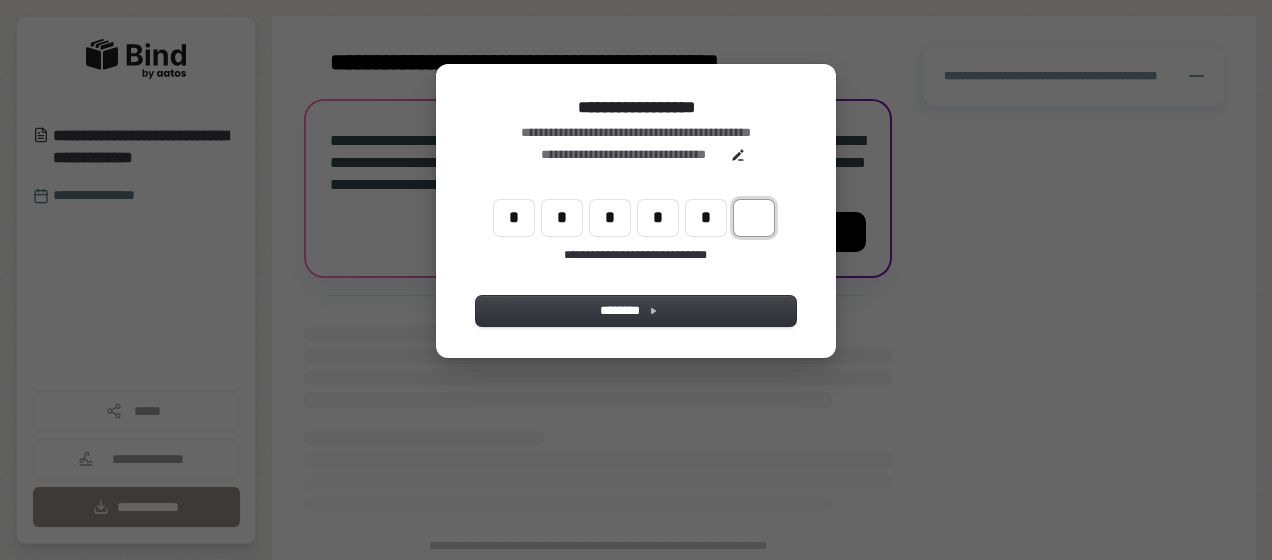 type on "******" 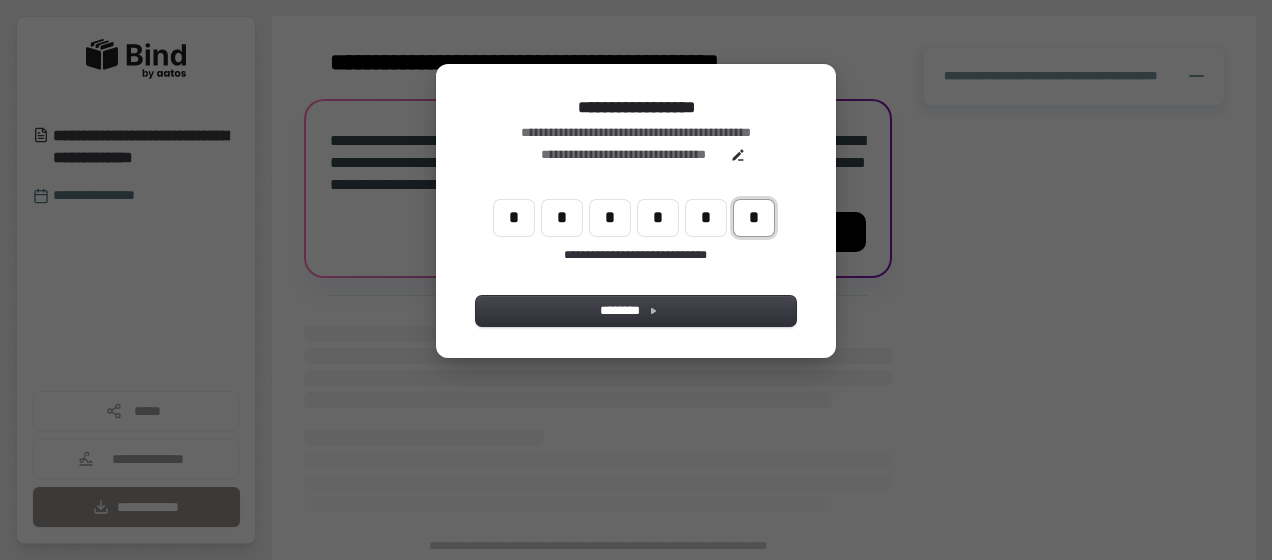 type on "*" 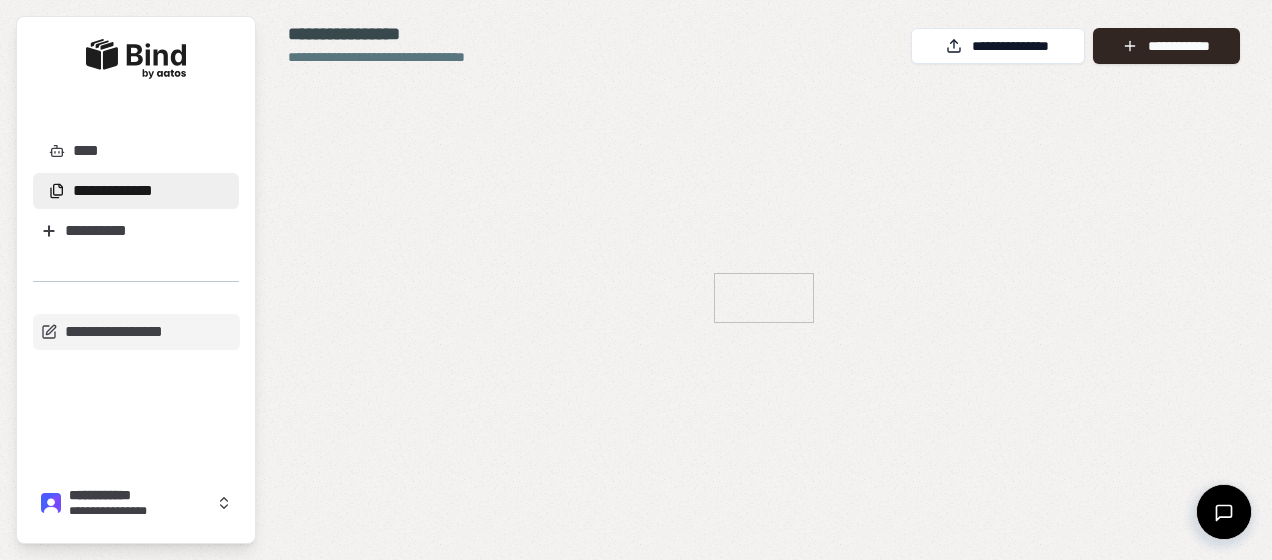scroll, scrollTop: 0, scrollLeft: 0, axis: both 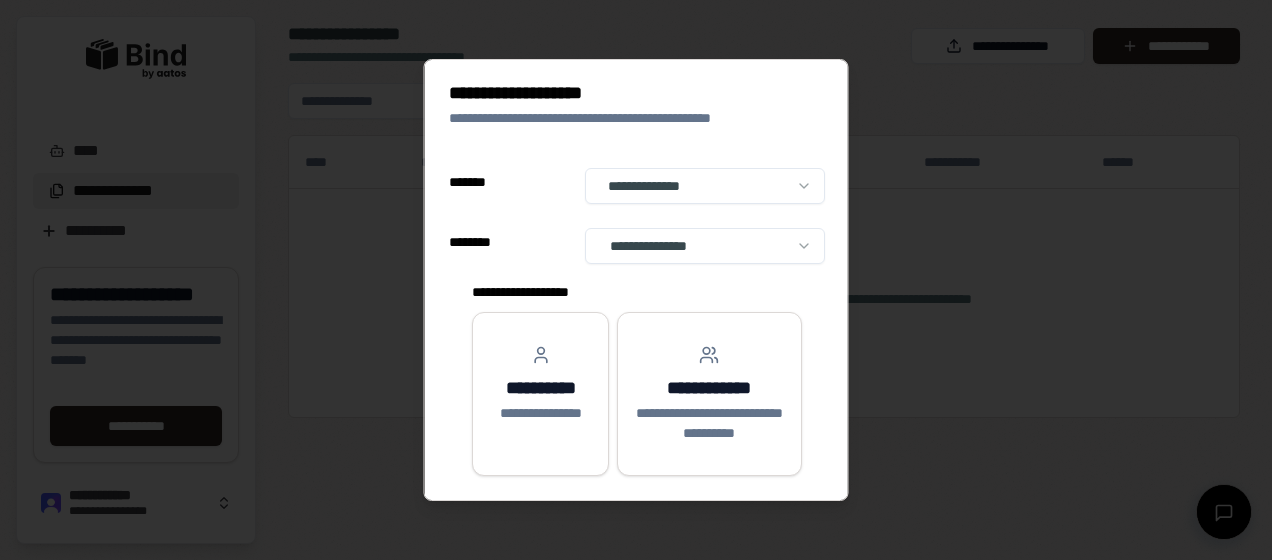 select on "******" 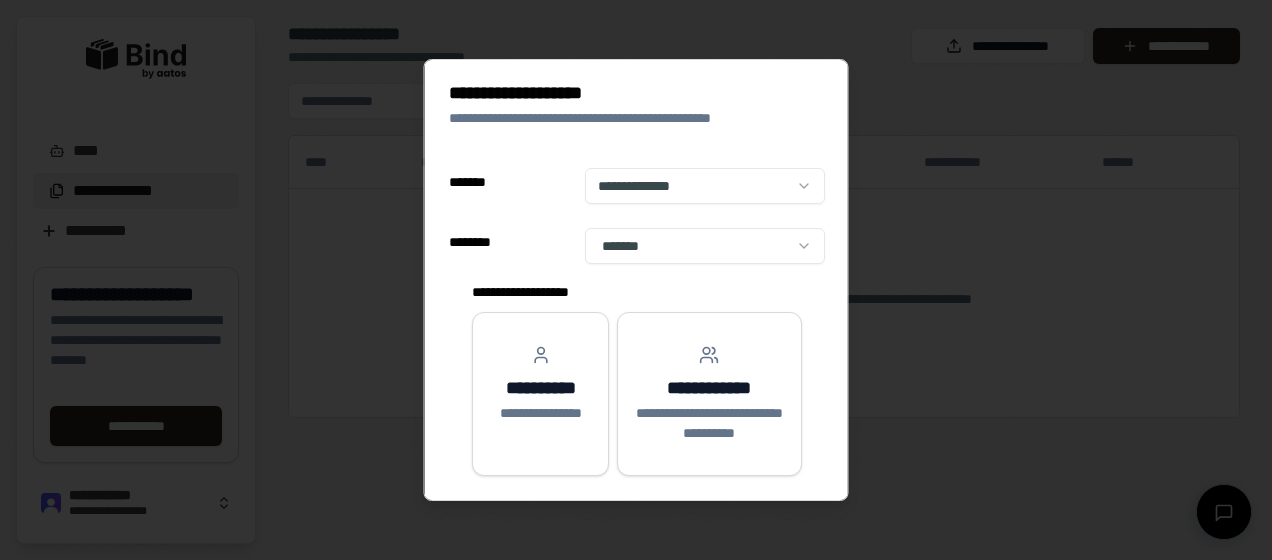 click on "**********" at bounding box center [636, 280] 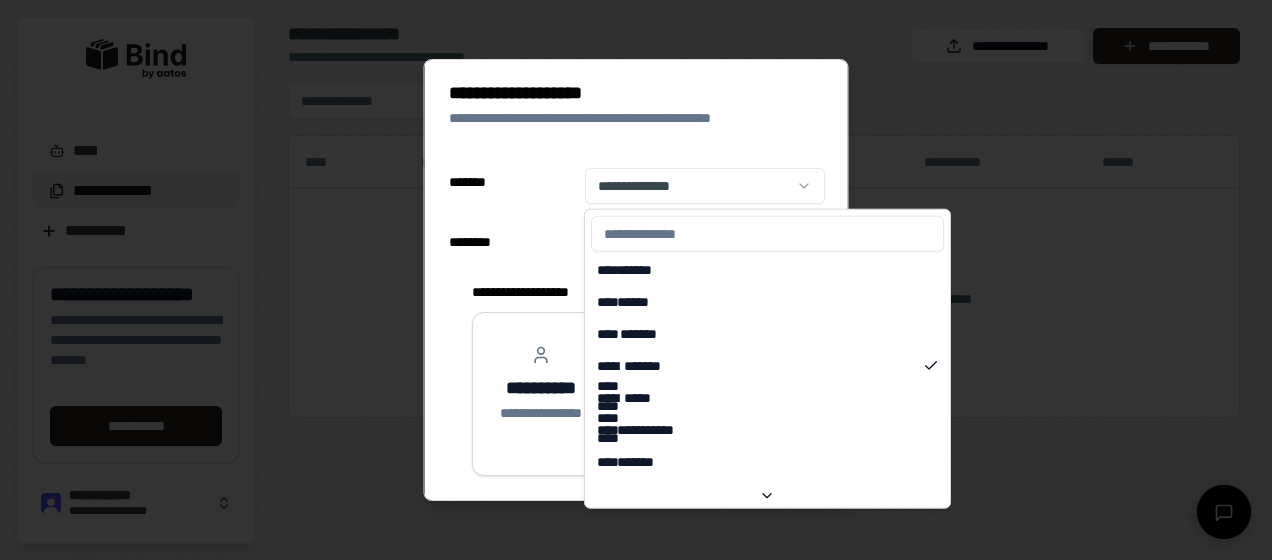 scroll, scrollTop: 64, scrollLeft: 0, axis: vertical 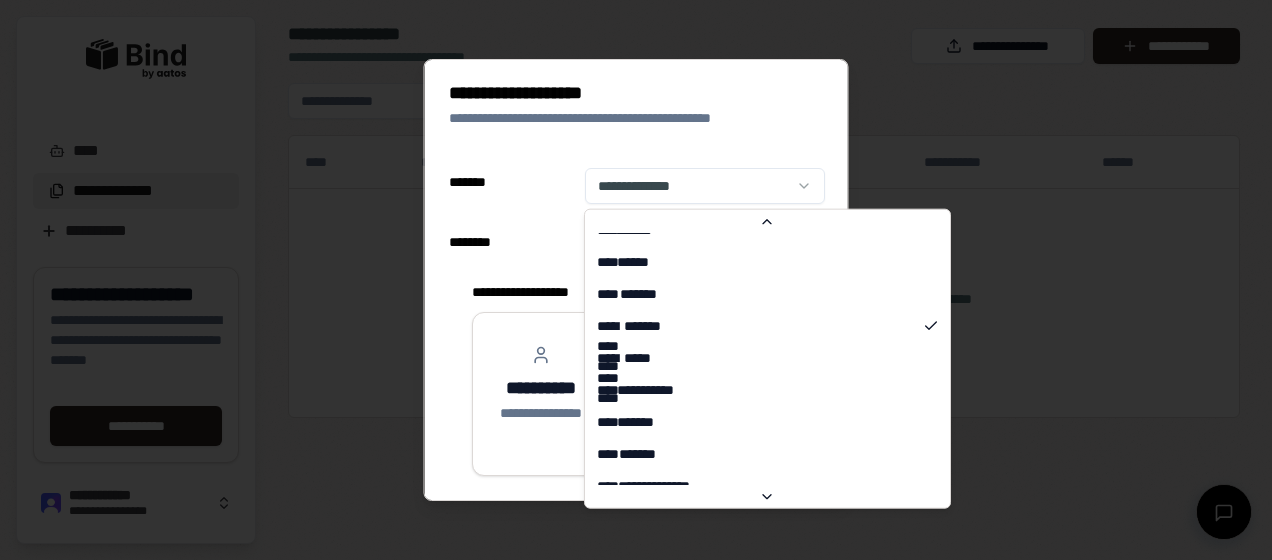 select on "******" 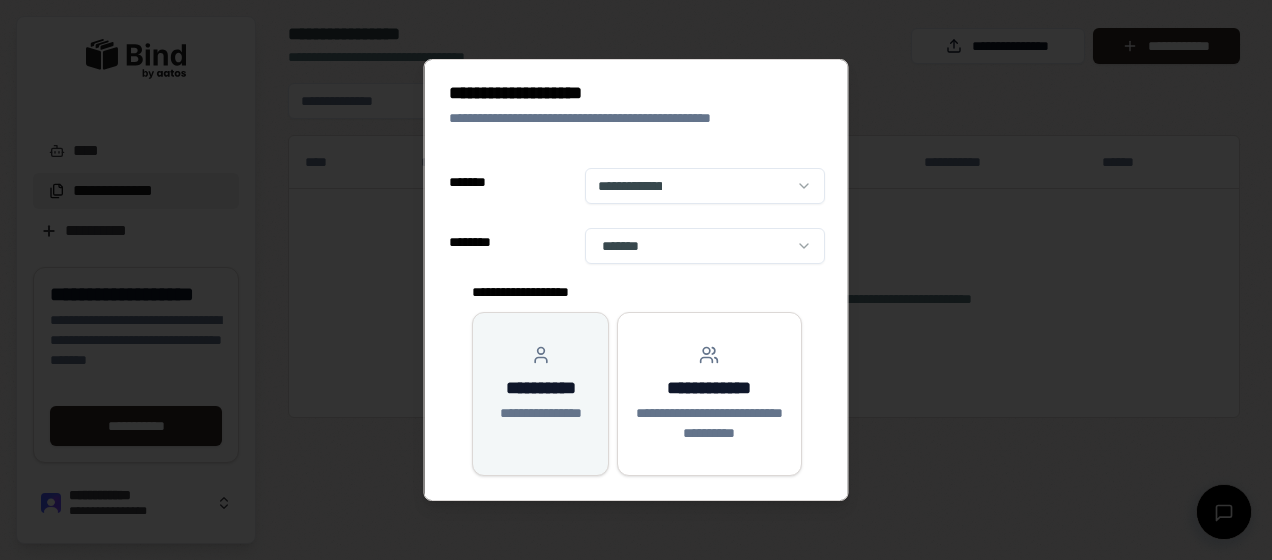 click on "**********" at bounding box center (540, 388) 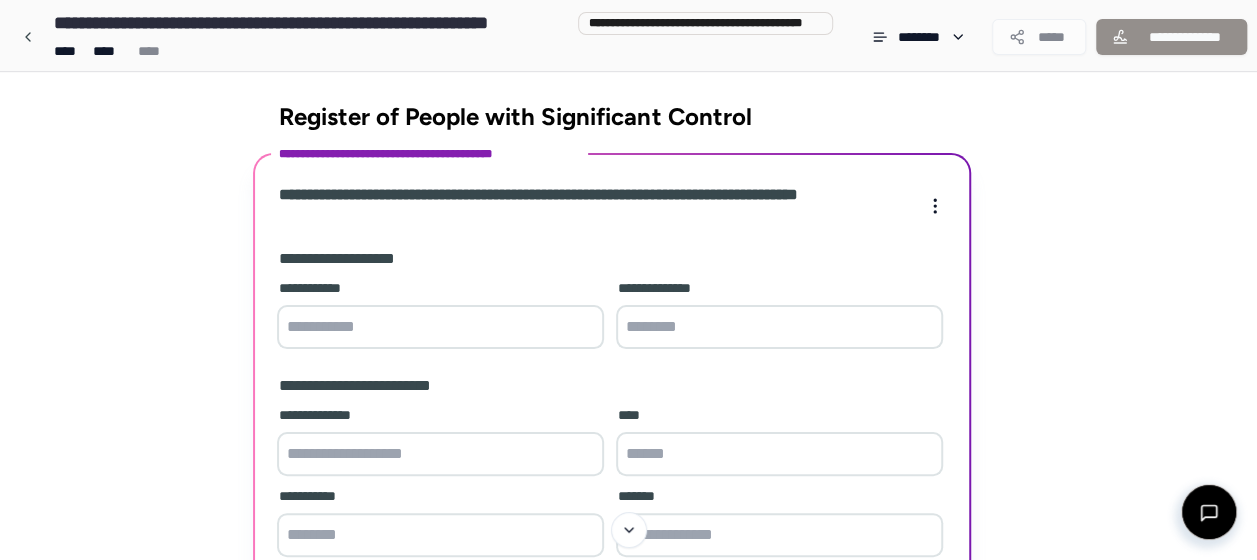 scroll, scrollTop: 0, scrollLeft: 0, axis: both 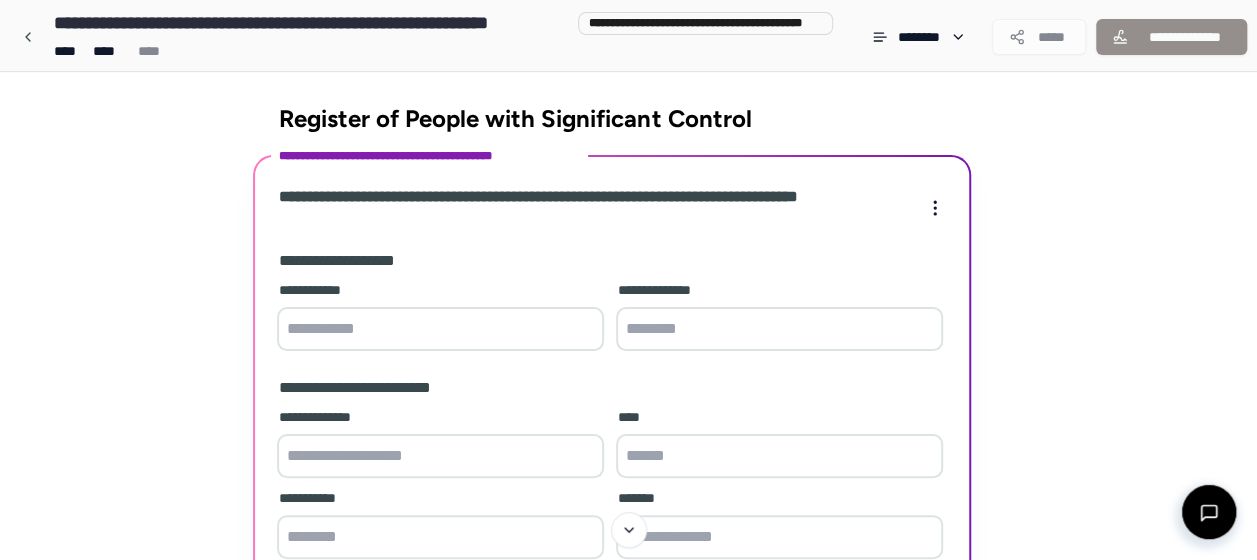click at bounding box center (440, 329) 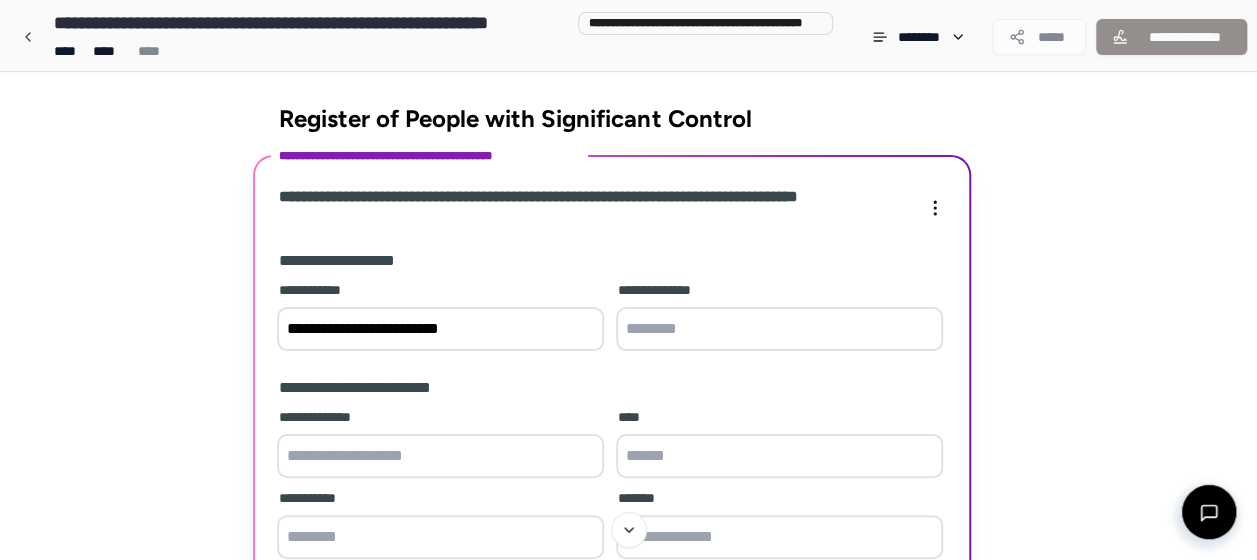 type on "**********" 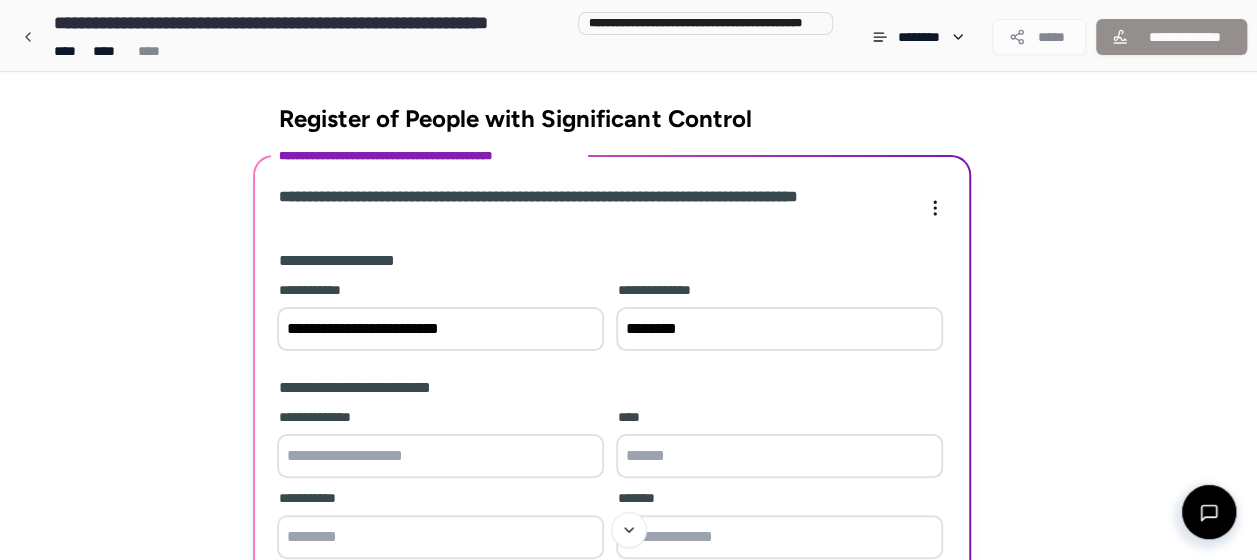 type on "********" 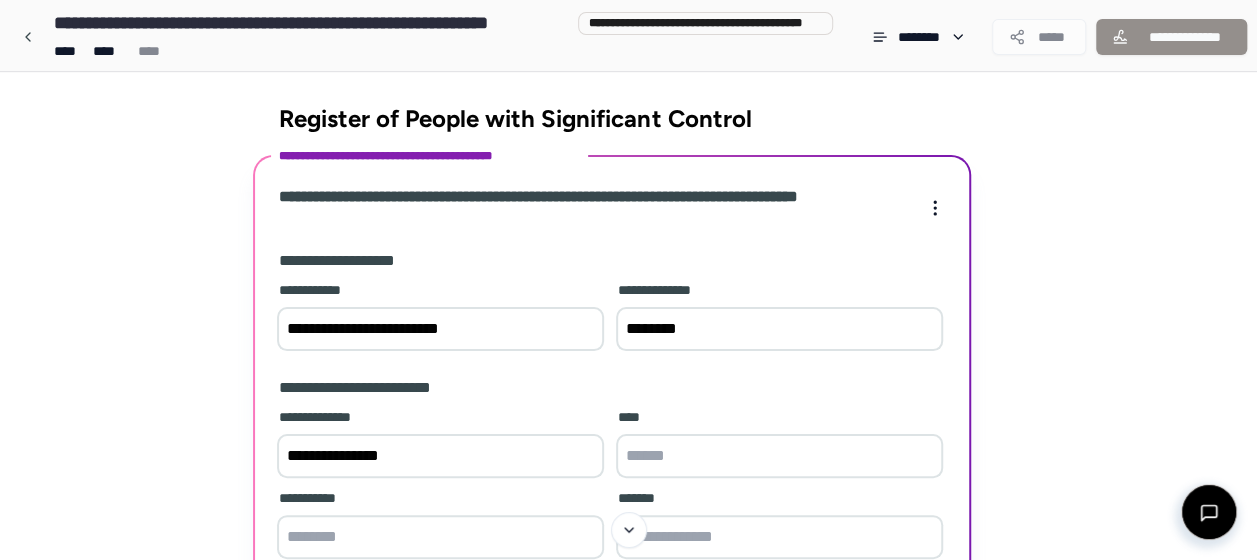 click on "**********" at bounding box center (440, 456) 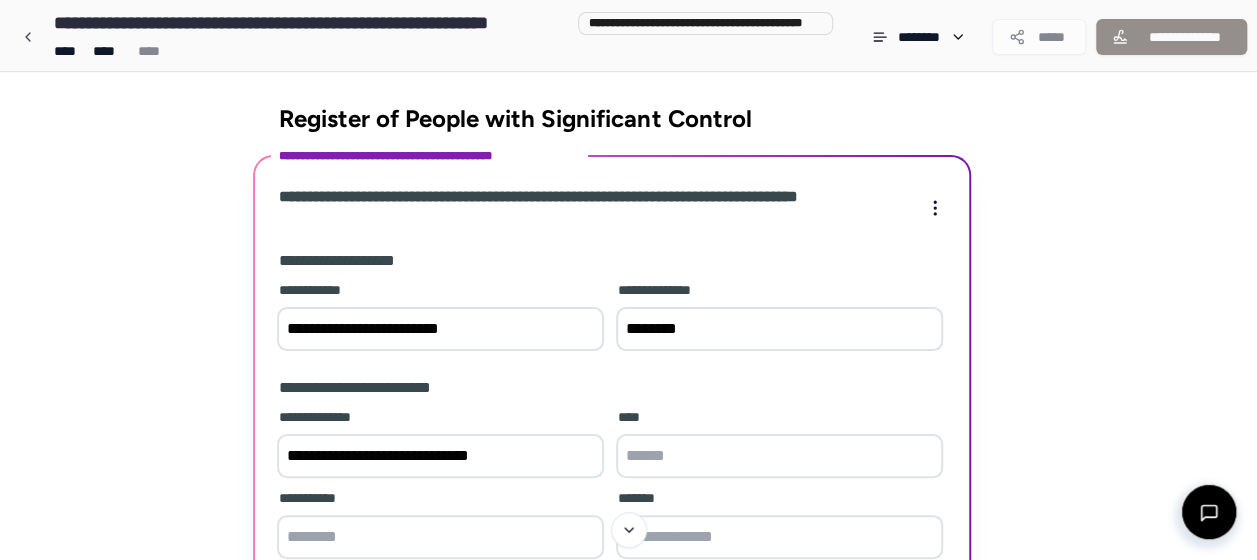 type on "**********" 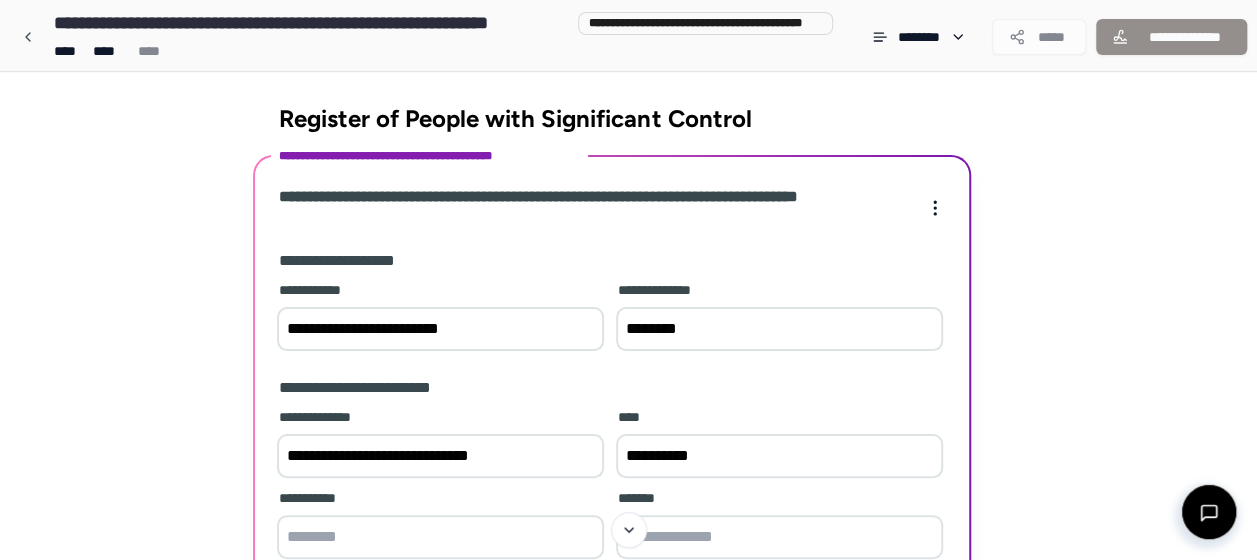 type on "**********" 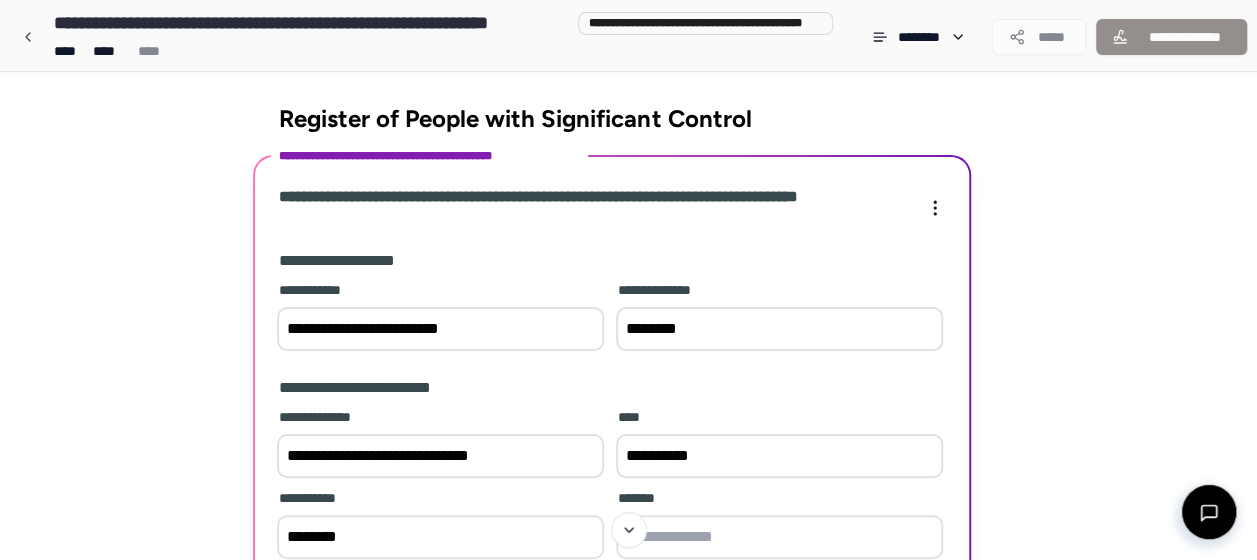 type on "********" 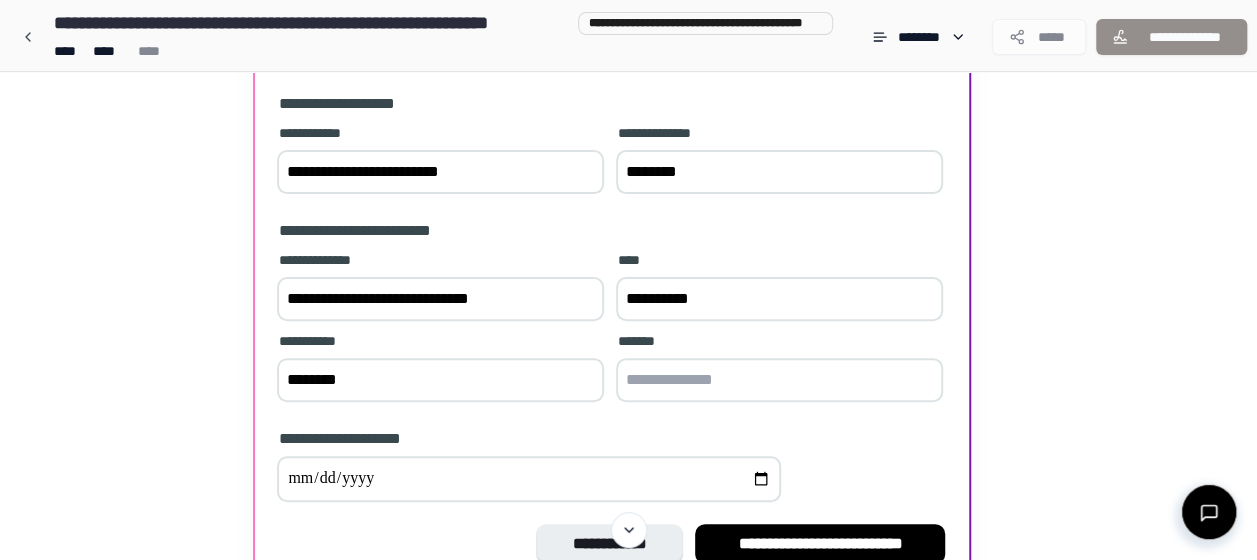 scroll, scrollTop: 200, scrollLeft: 0, axis: vertical 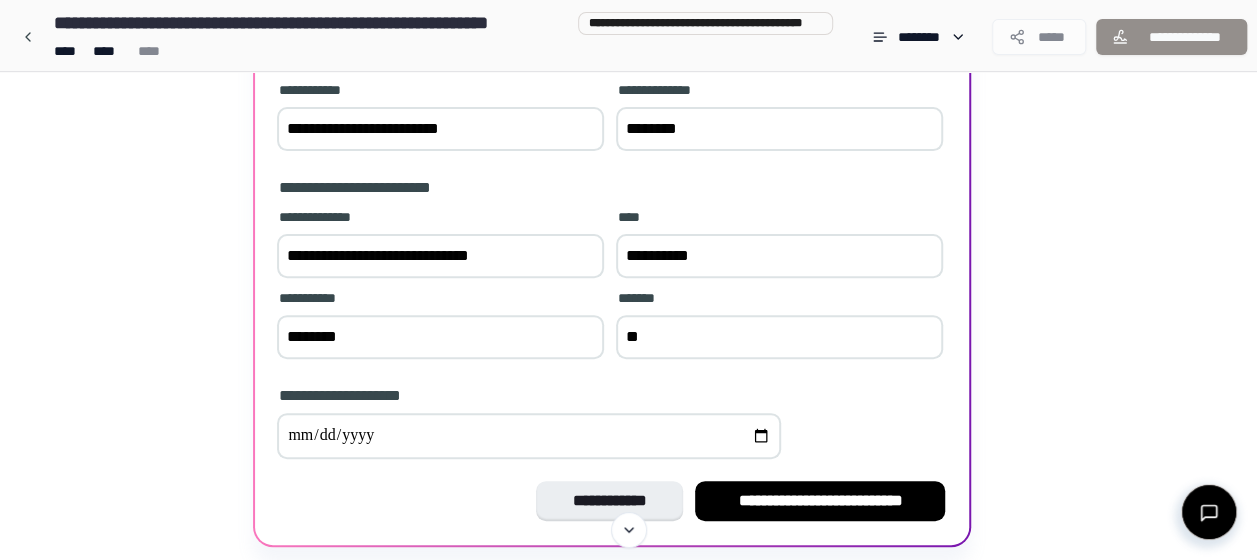 type on "*" 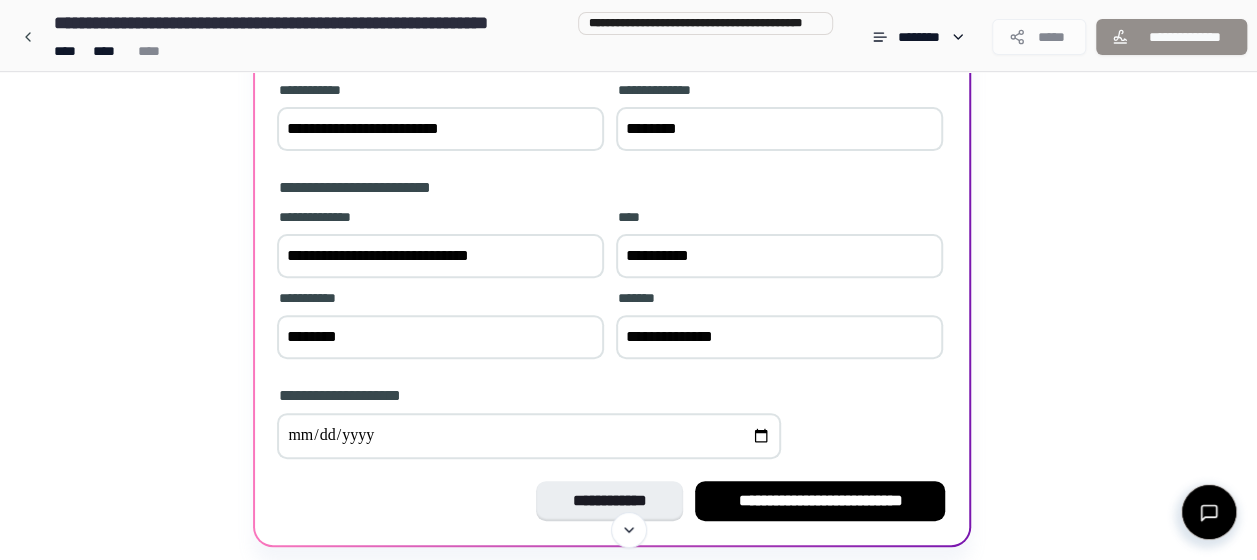 type on "**********" 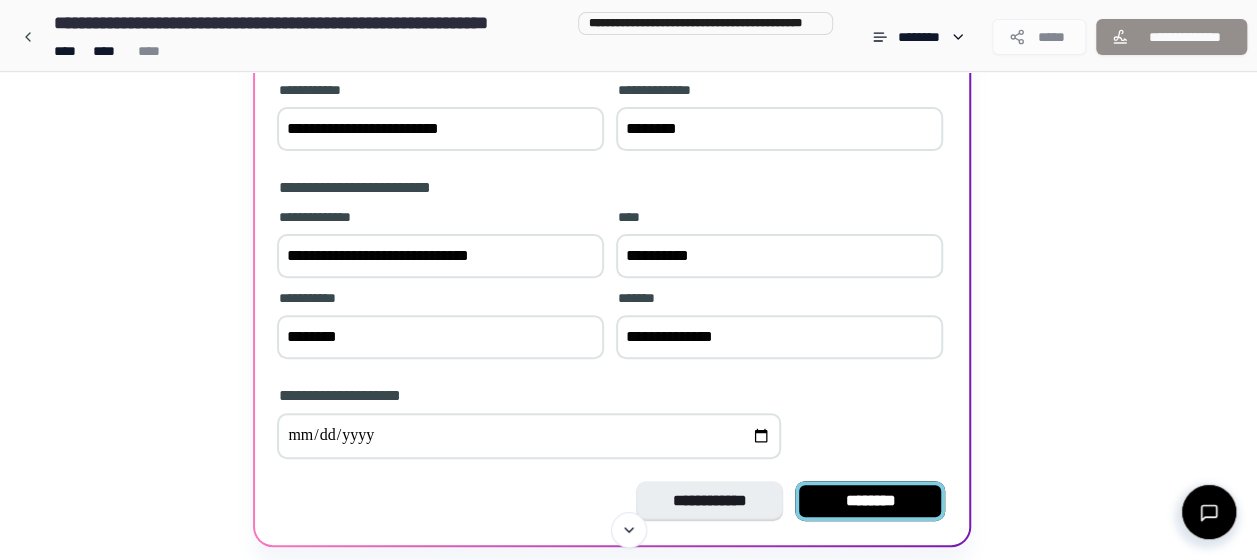 click on "********" at bounding box center (870, 501) 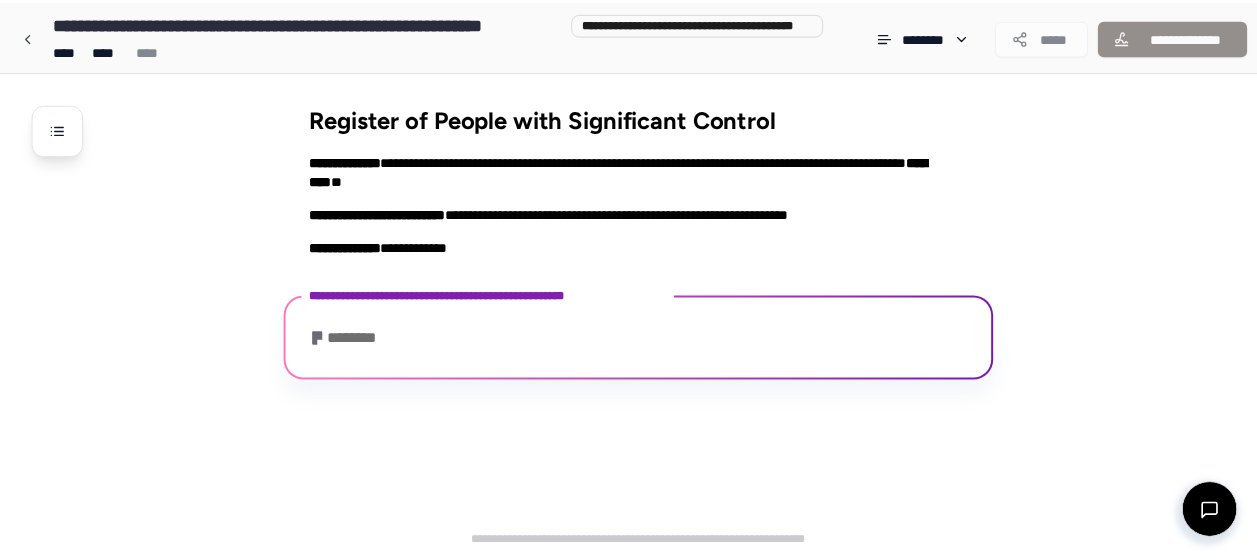 scroll, scrollTop: 5, scrollLeft: 0, axis: vertical 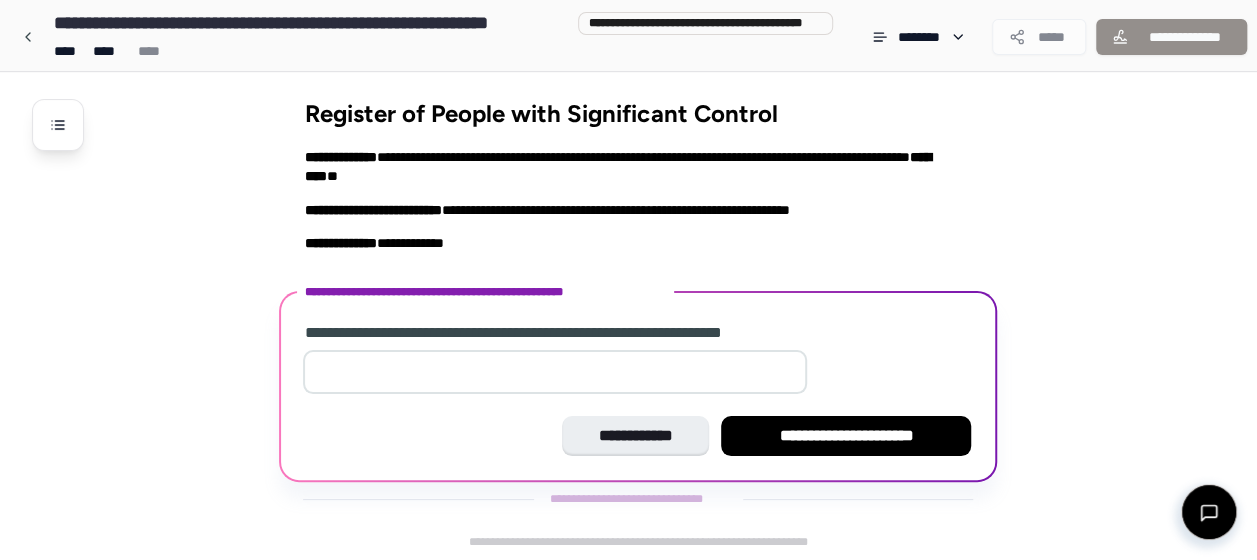 click at bounding box center [555, 372] 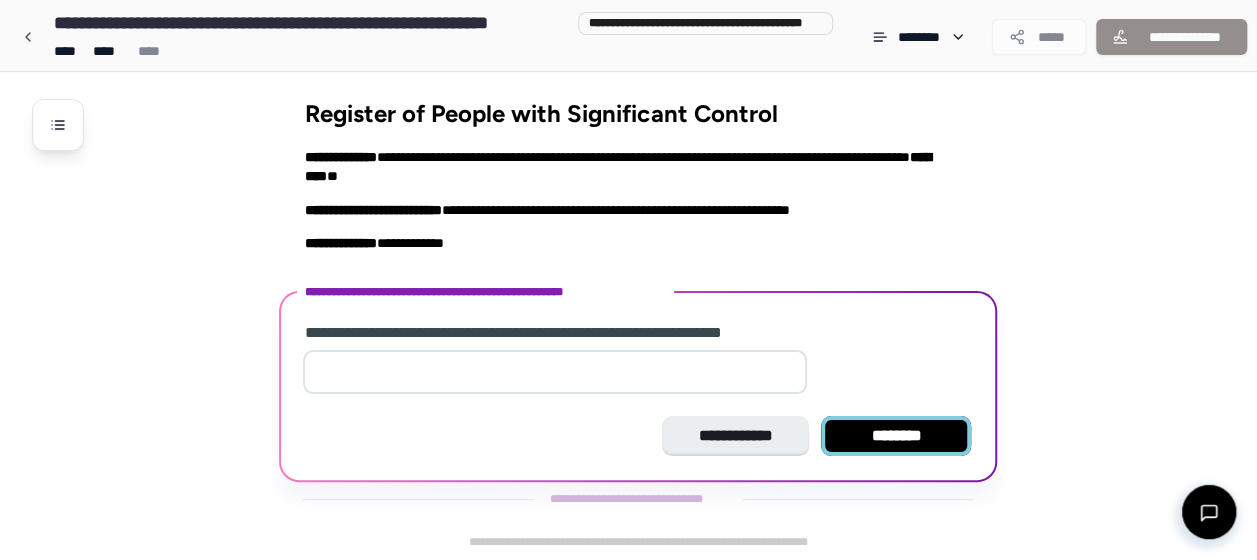 type on "*" 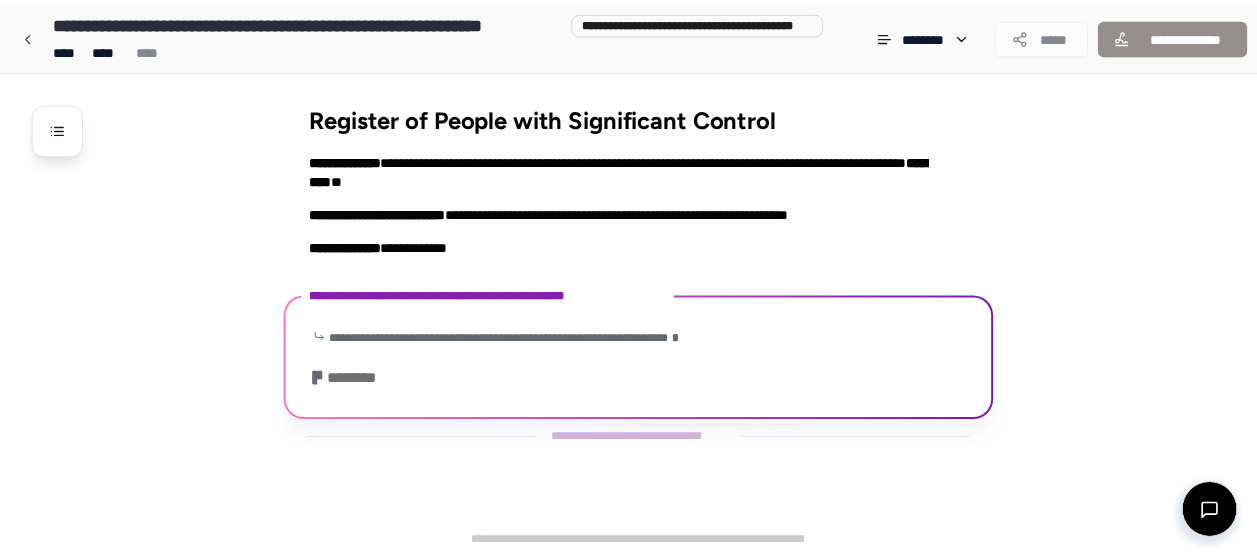 scroll, scrollTop: 4, scrollLeft: 0, axis: vertical 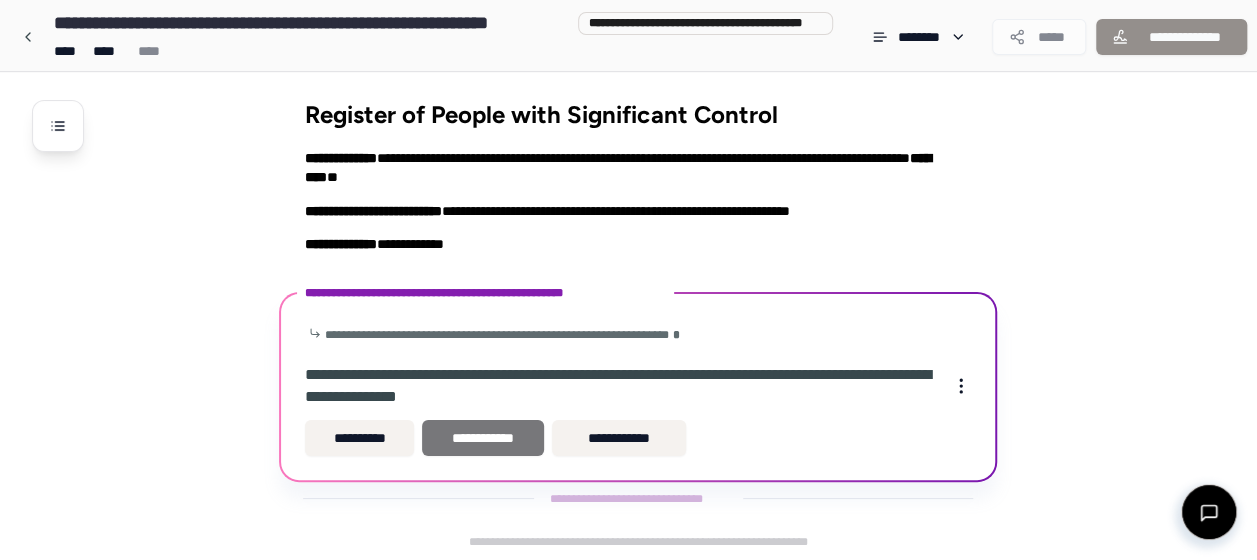 click on "**********" at bounding box center (483, 438) 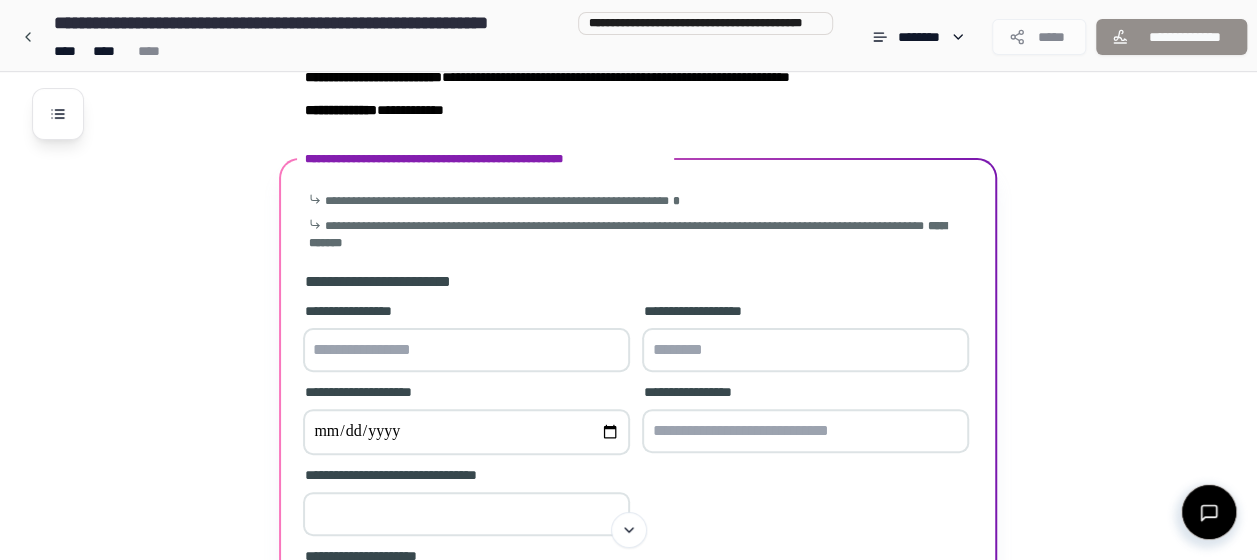 scroll, scrollTop: 100, scrollLeft: 0, axis: vertical 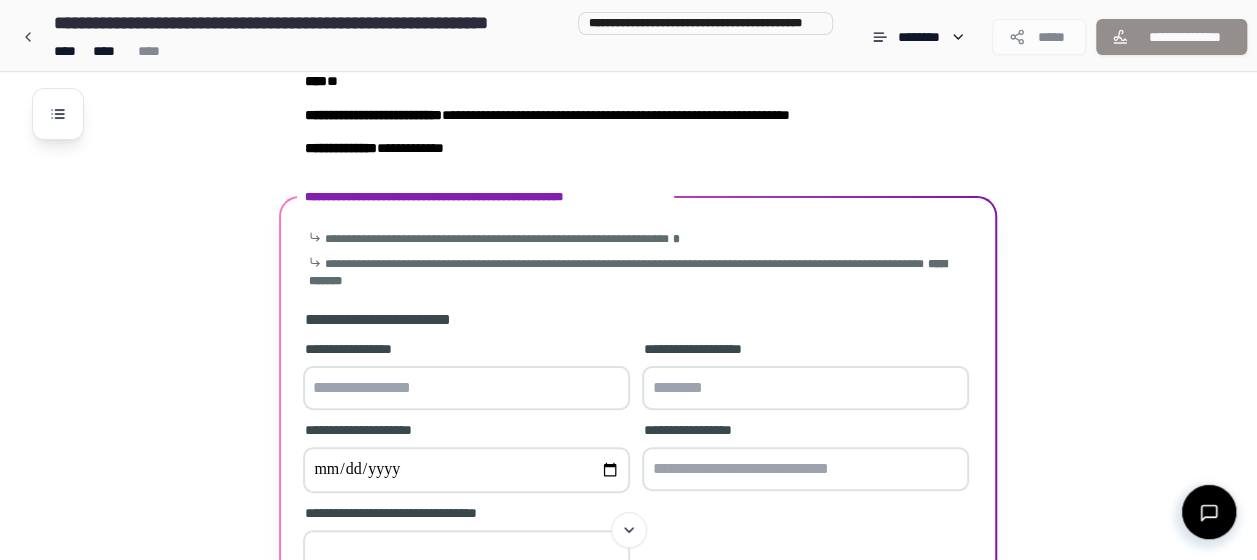 click at bounding box center [466, 388] 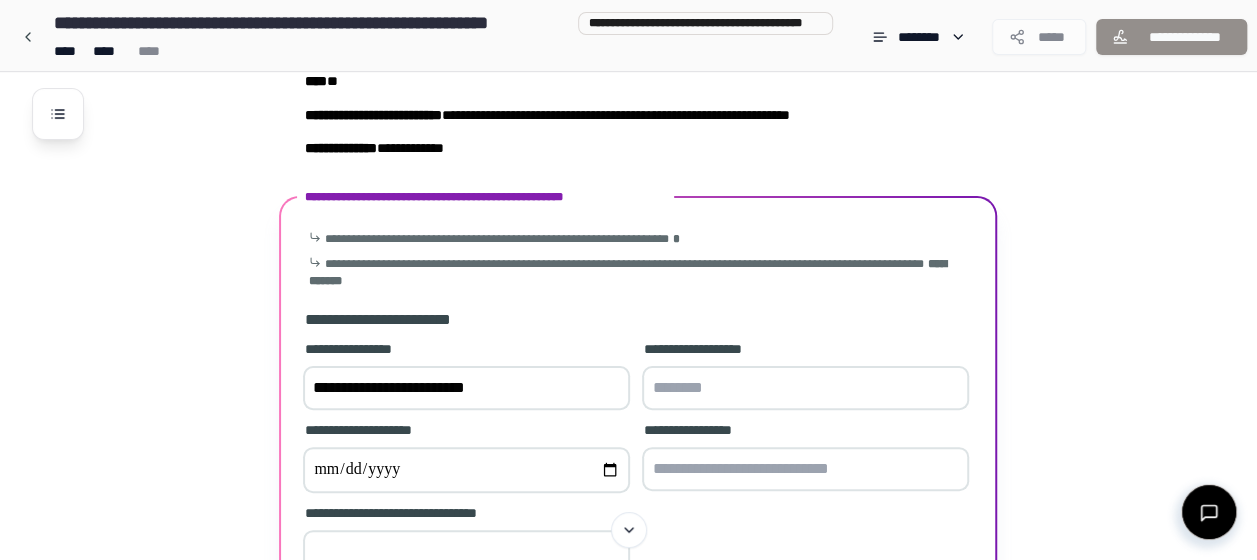 type on "**********" 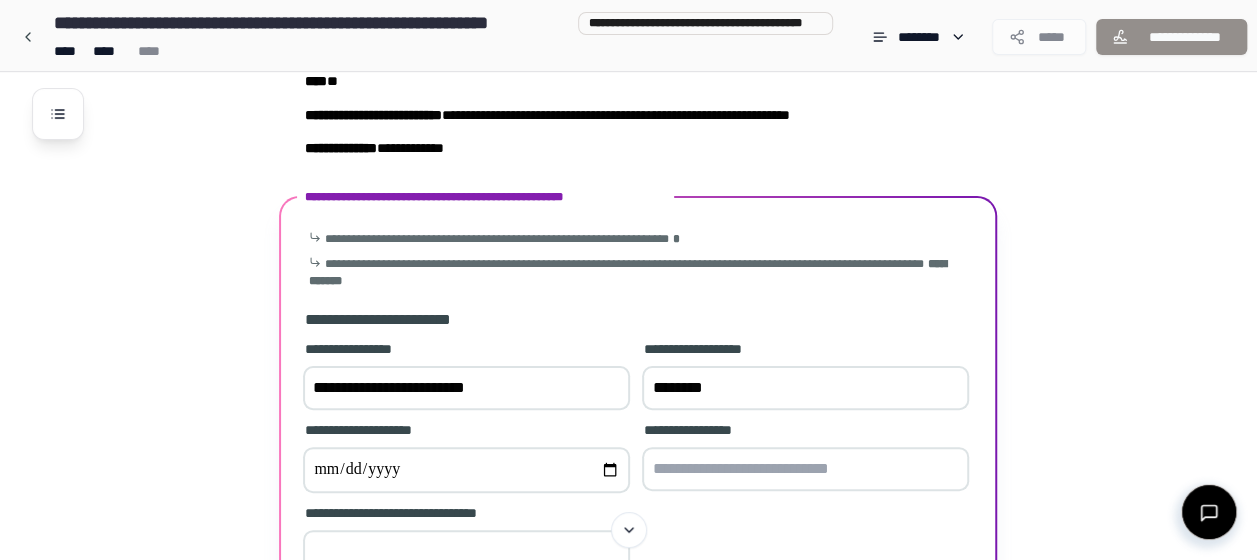 type on "********" 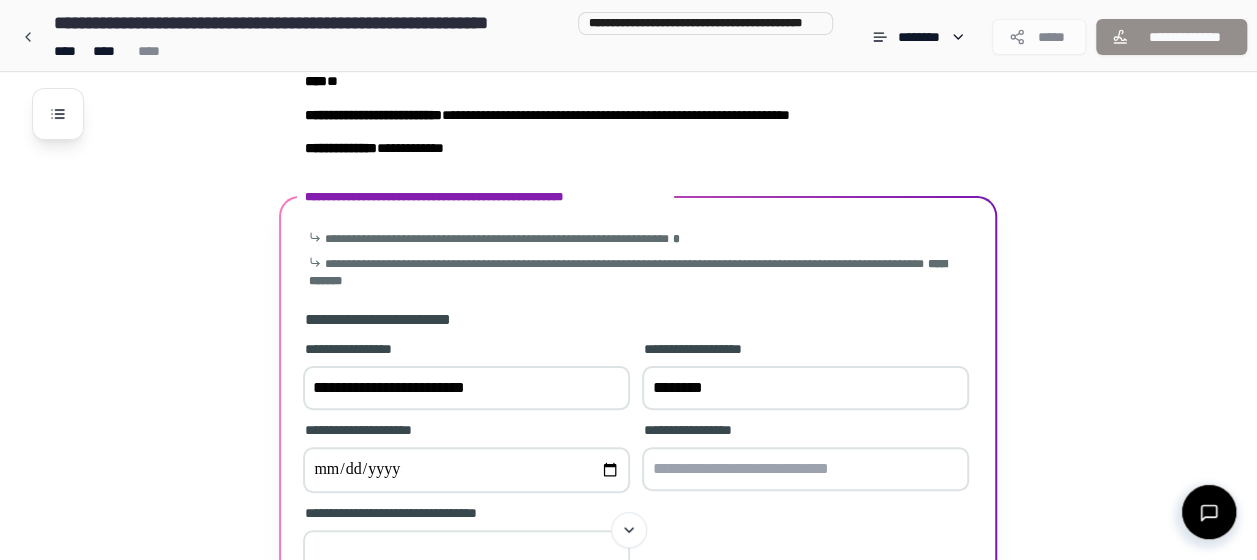click at bounding box center [805, 469] 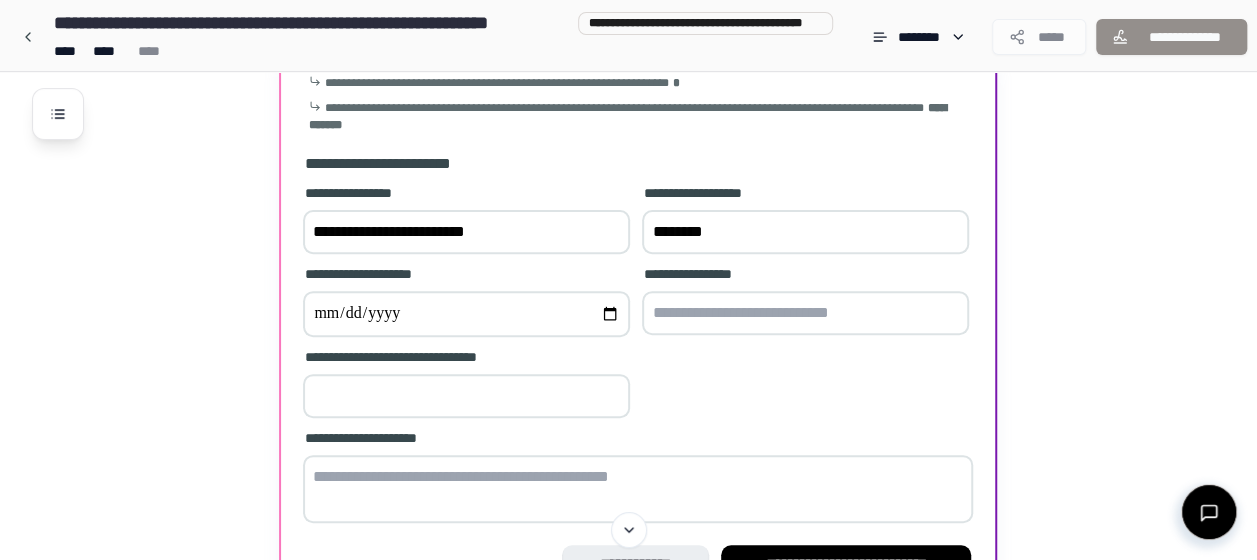 scroll, scrollTop: 300, scrollLeft: 0, axis: vertical 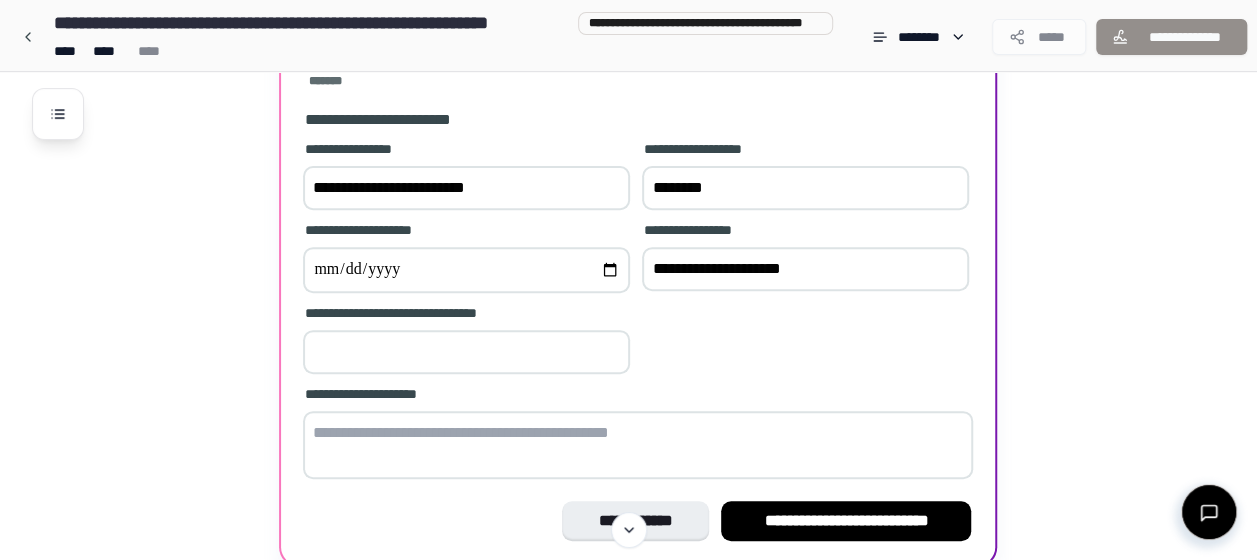 type on "**********" 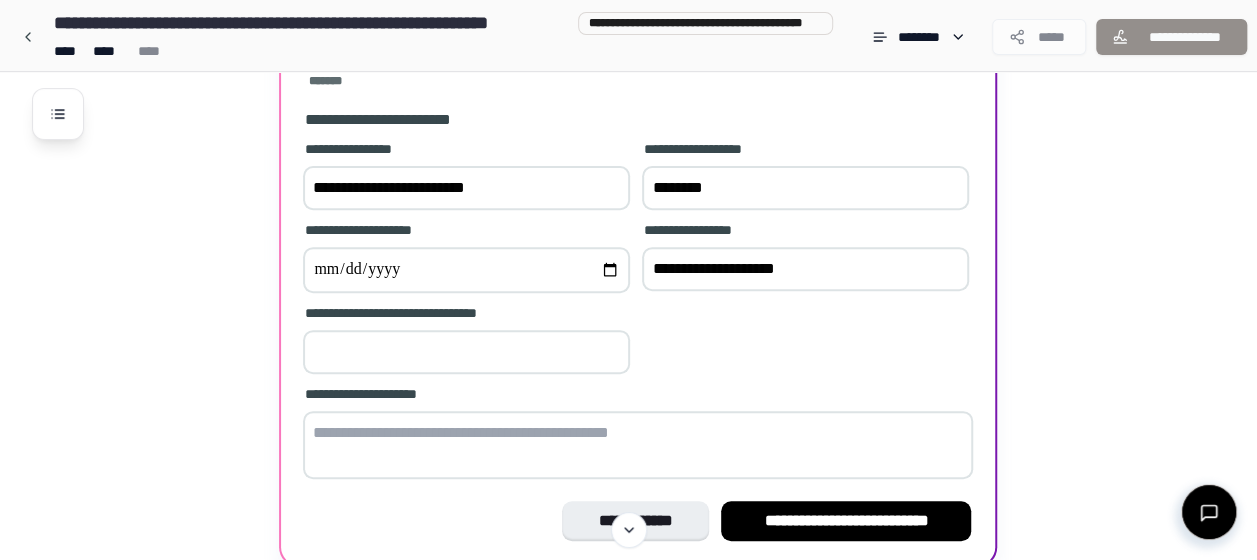 click on "[FIRST] [LAST] [CITY] [STATE] [POSTAL_CODE] [COUNTRY] [ADDRESS] [APT] [PHONE] [EMAIL] [COMPANY] [JOB_TITLE] [DEPARTMENT] [MANAGER] [DATE] [TIME] [AGE] [DOB] [LICENSE] [PASSPORT] [SSN] [CREDIT_CARD] [IP_ADDRESS] [USERNAME] [ACCOUNT_NUMBER]" at bounding box center [638, 281] 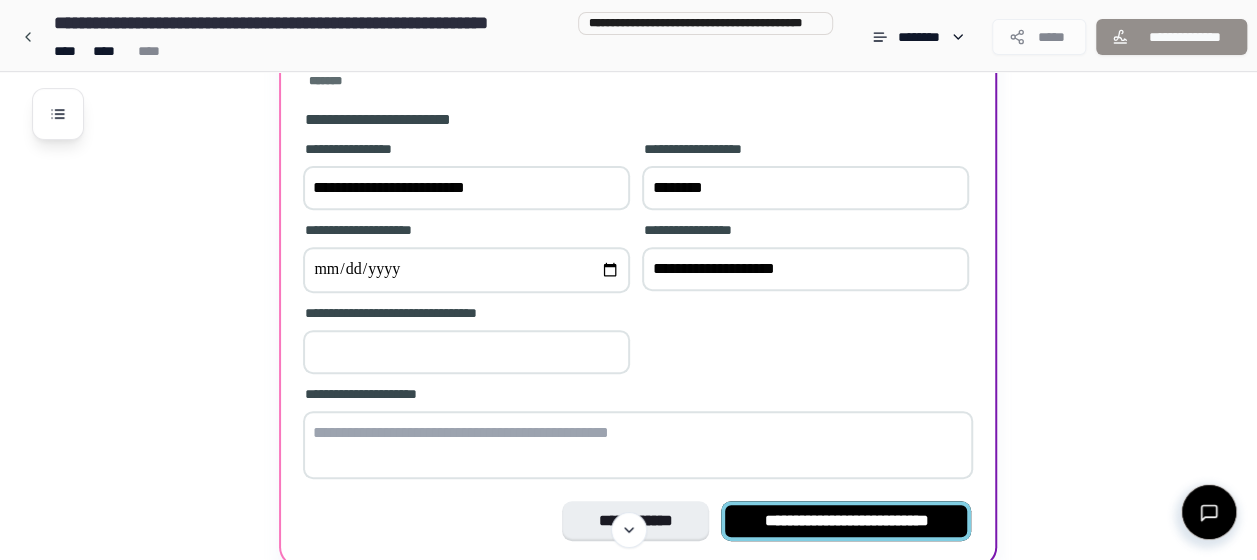 click on "**********" at bounding box center (846, 521) 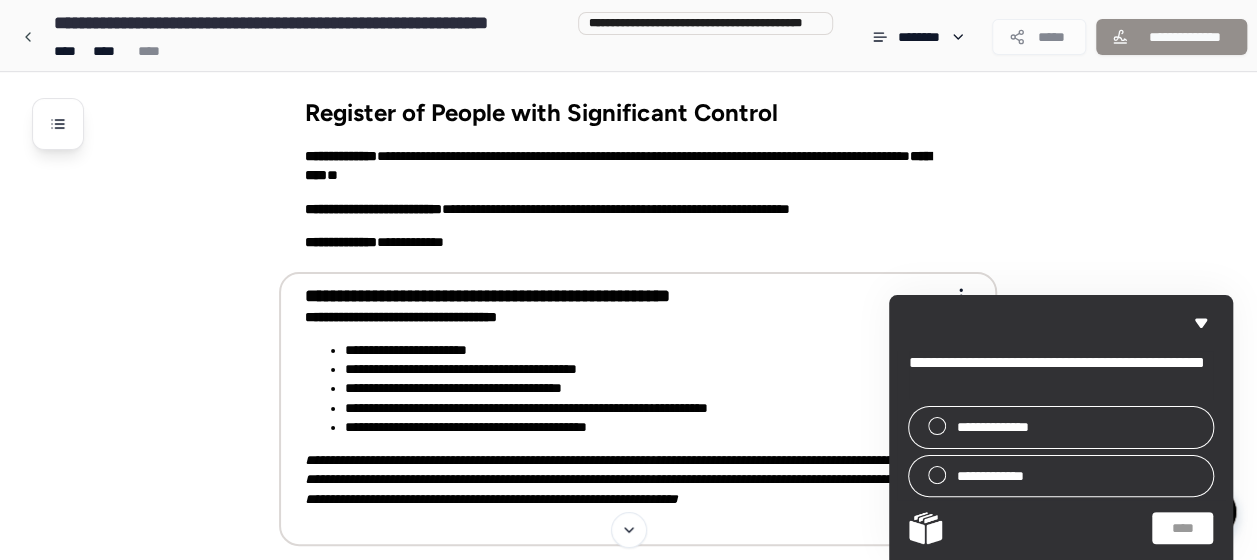 scroll, scrollTop: 0, scrollLeft: 0, axis: both 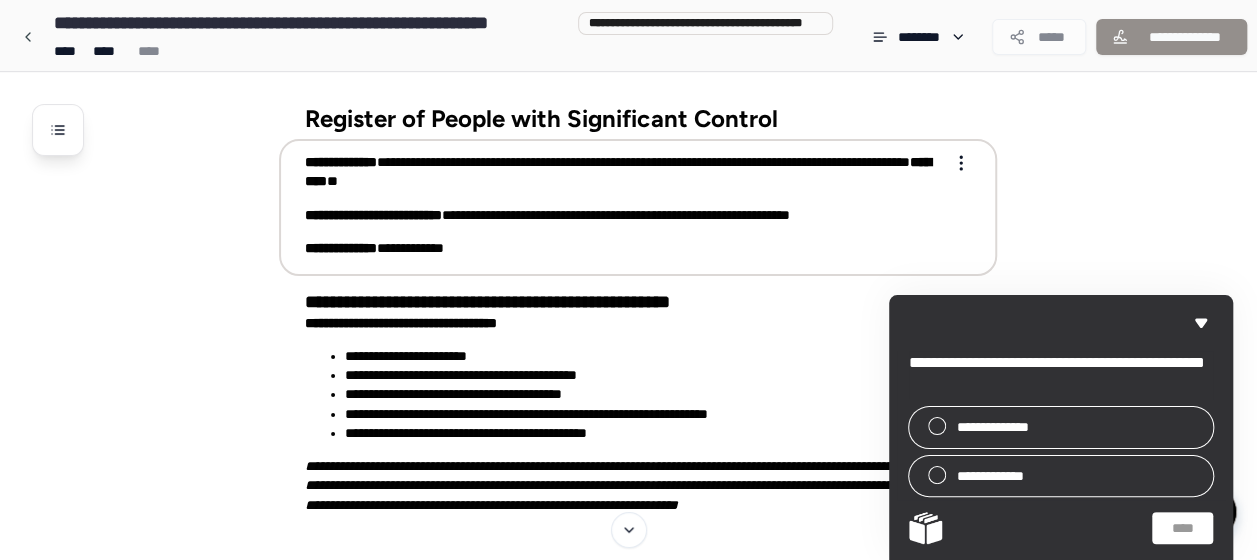 click on "[FIRST] [LAST] [CITY] [STATE] [POSTAL_CODE] [COUNTRY] [ADDRESS] [APT]
[EMAIL] [COMPANY]
[PHONE] [LICENSE]" at bounding box center [638, 207] 